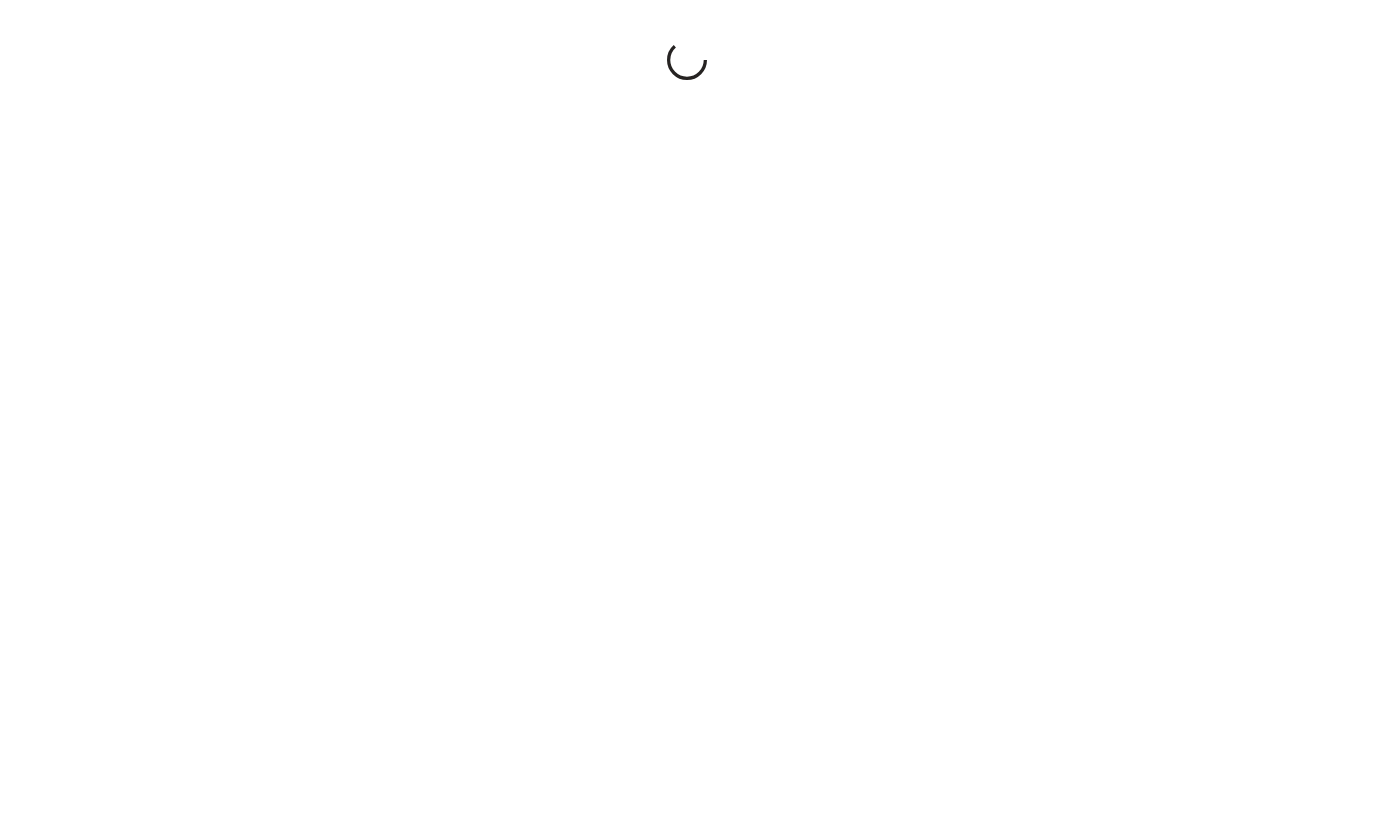 scroll, scrollTop: 0, scrollLeft: 0, axis: both 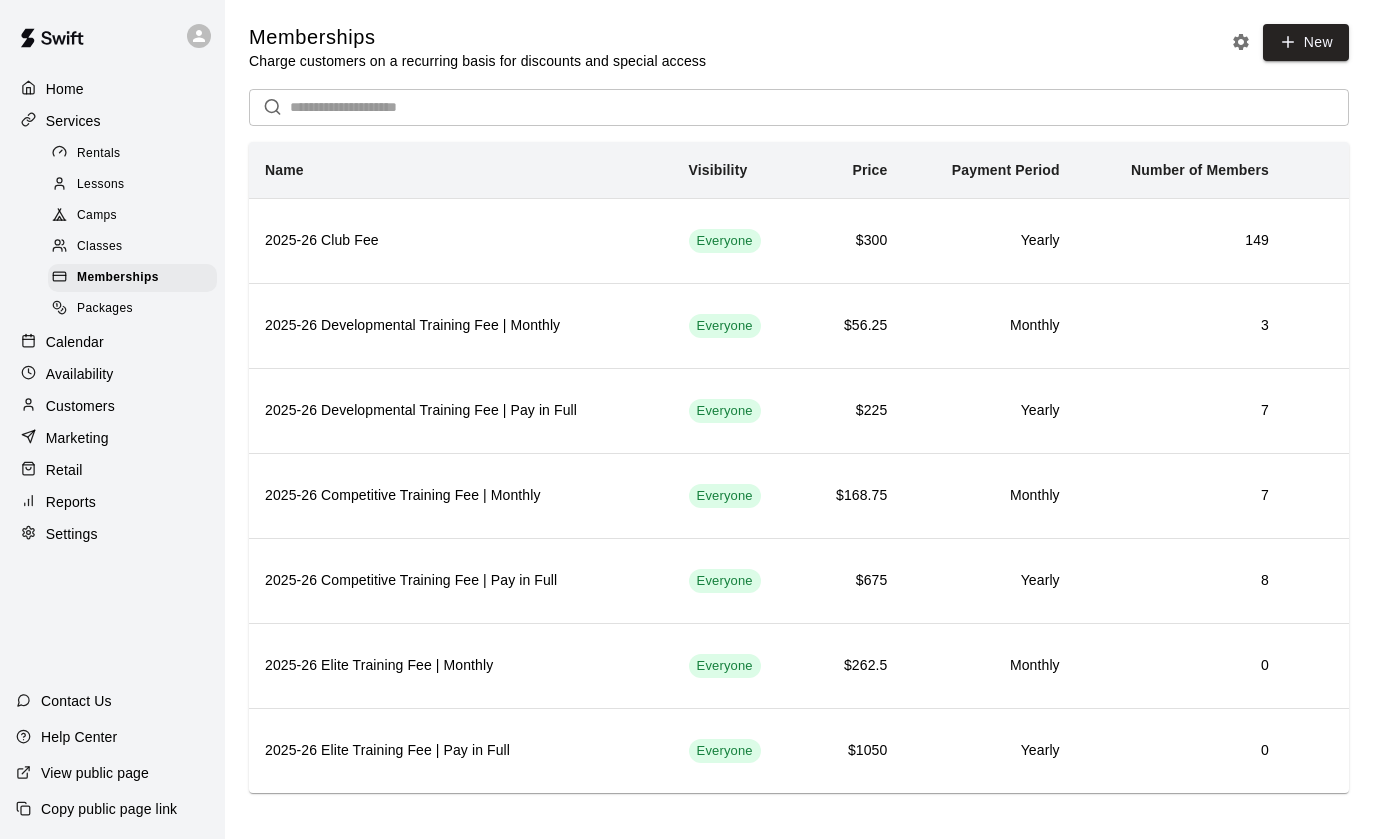click on "Customers" at bounding box center [80, 406] 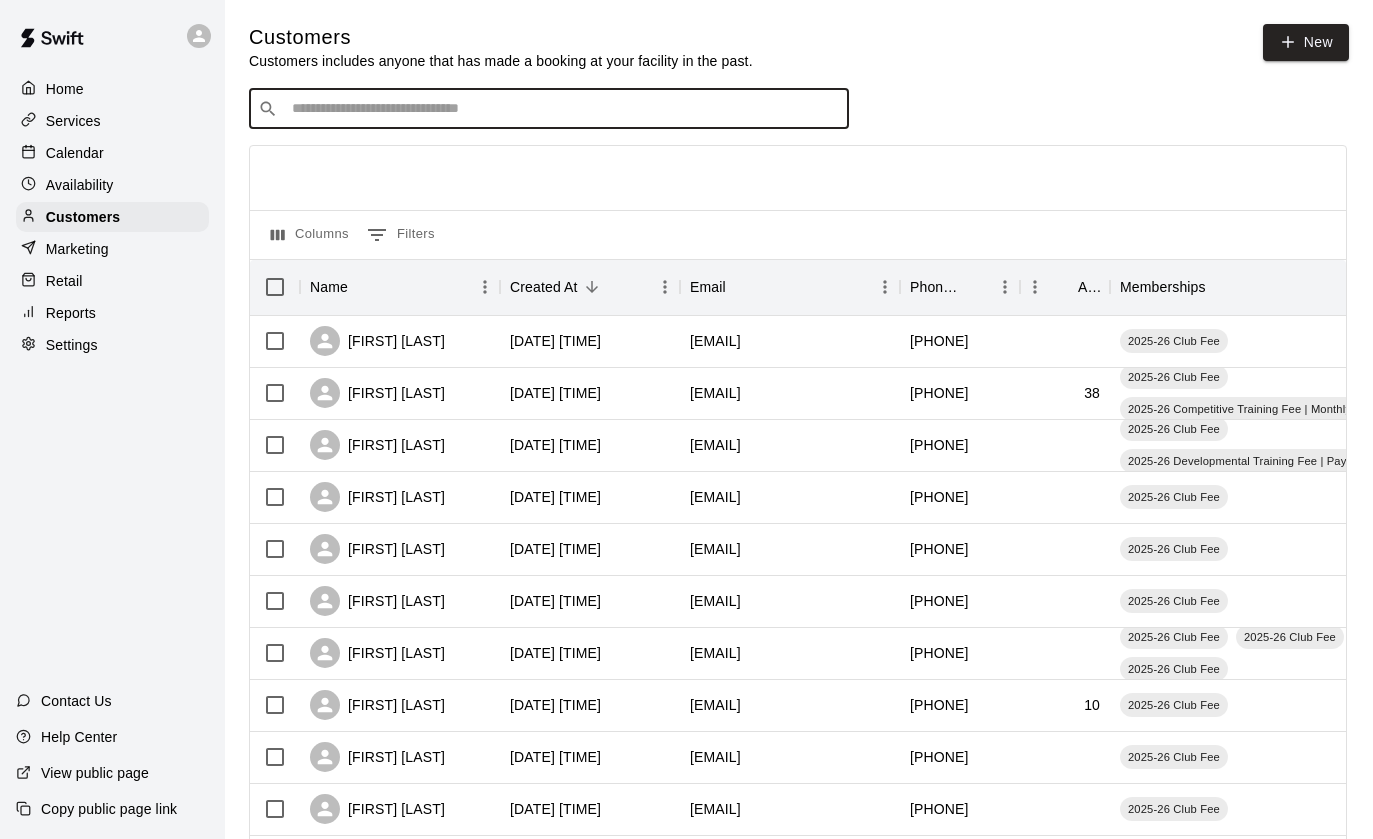 click at bounding box center [563, 109] 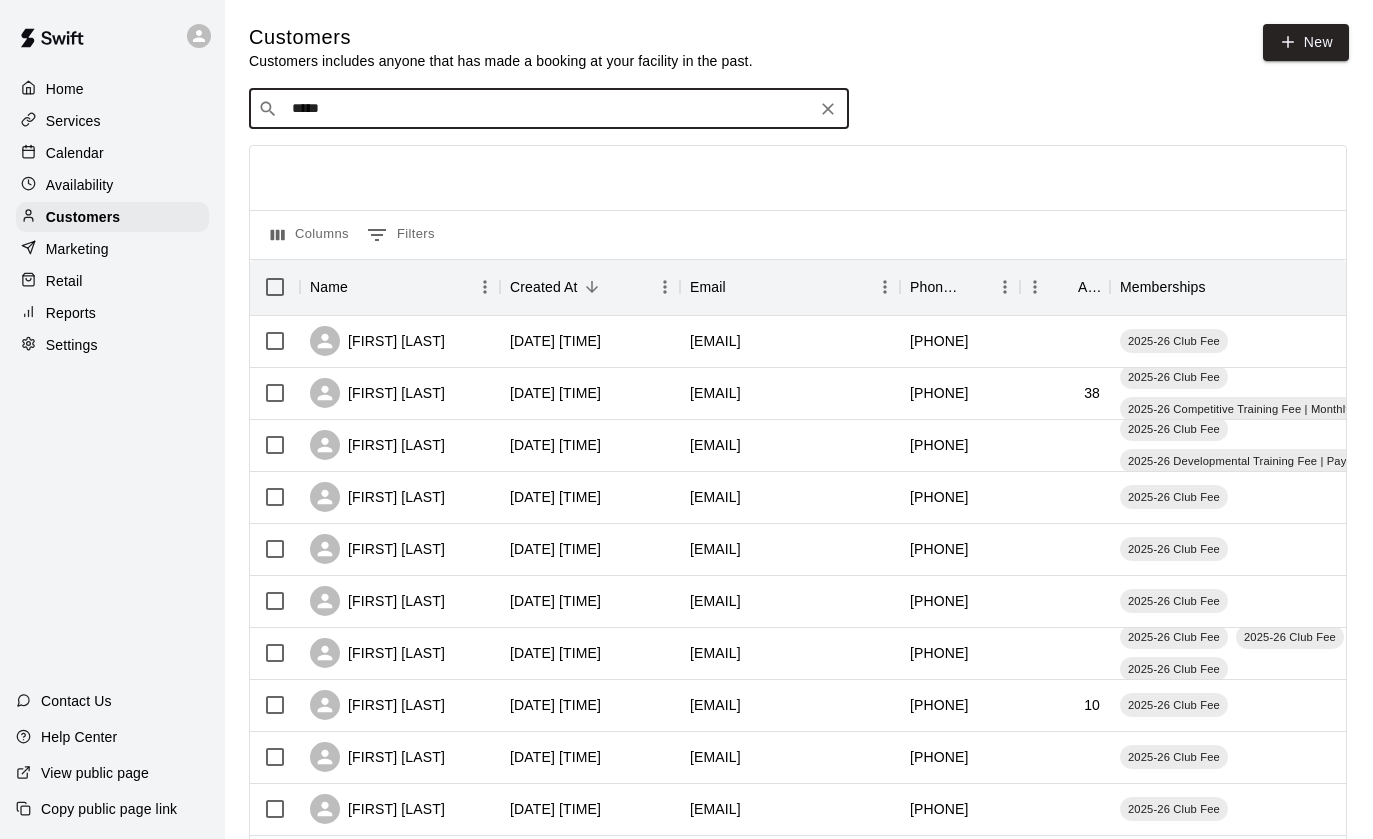 type on "******" 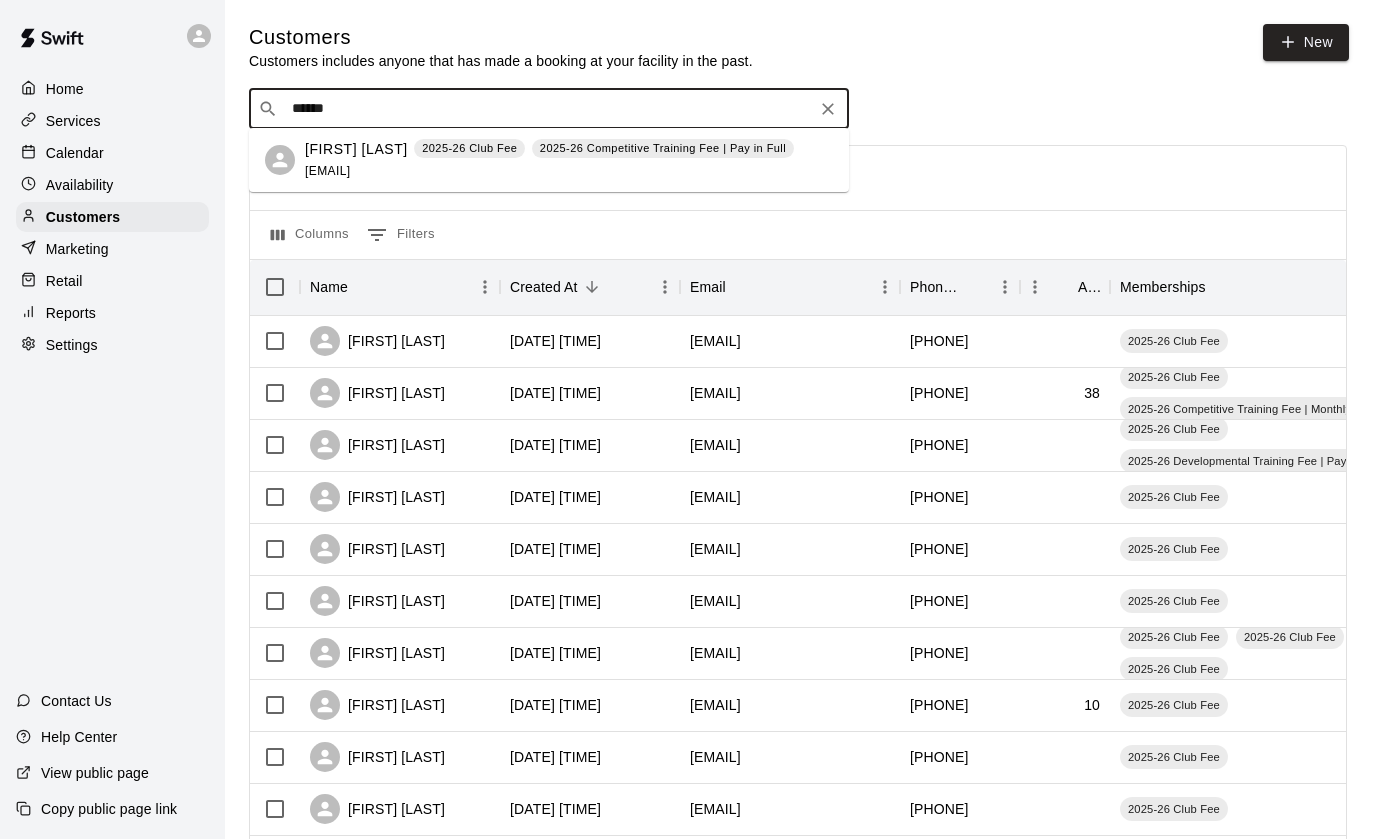 click on "[EMAIL]" at bounding box center [327, 171] 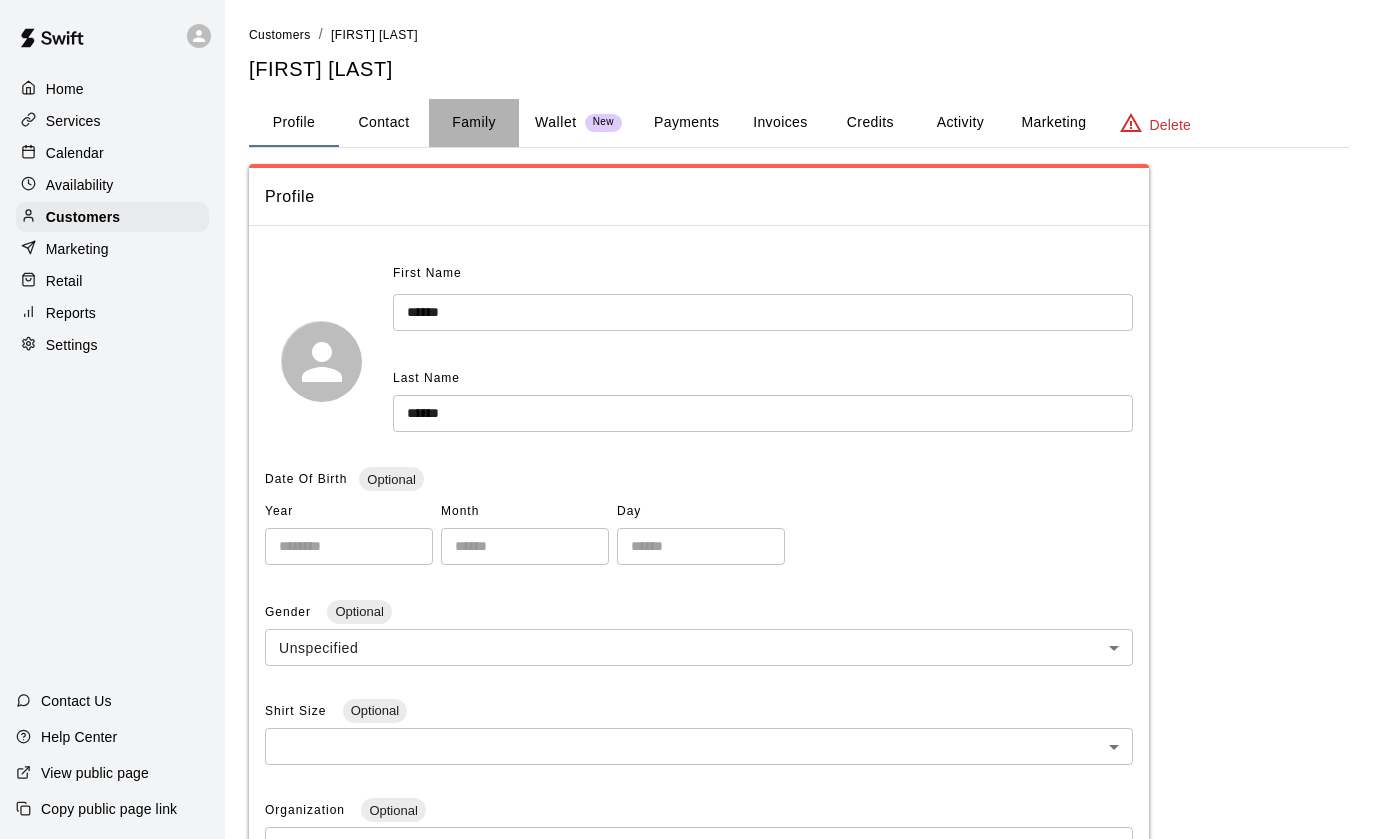 click on "Family" at bounding box center [474, 123] 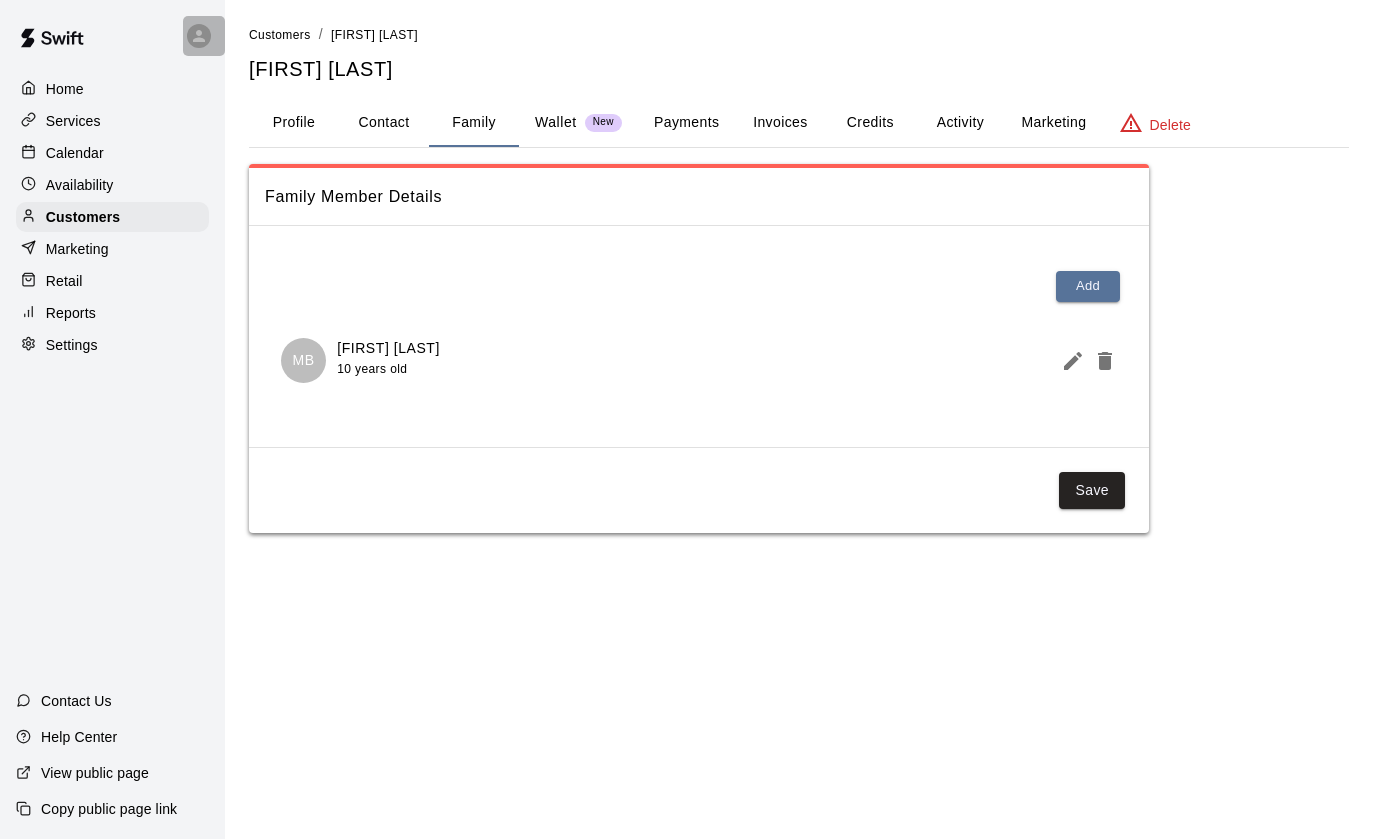 click 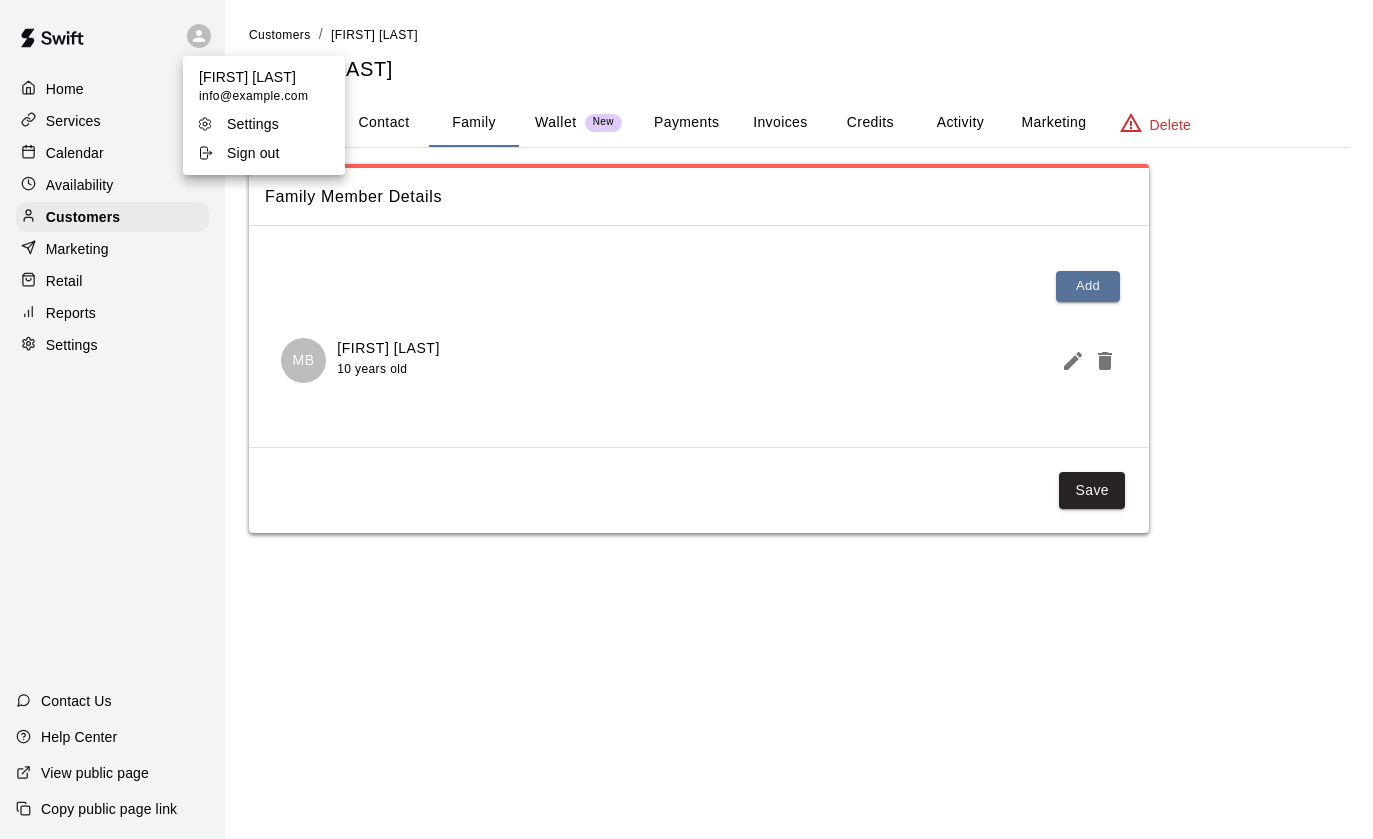 click on "Sign out" at bounding box center (264, 153) 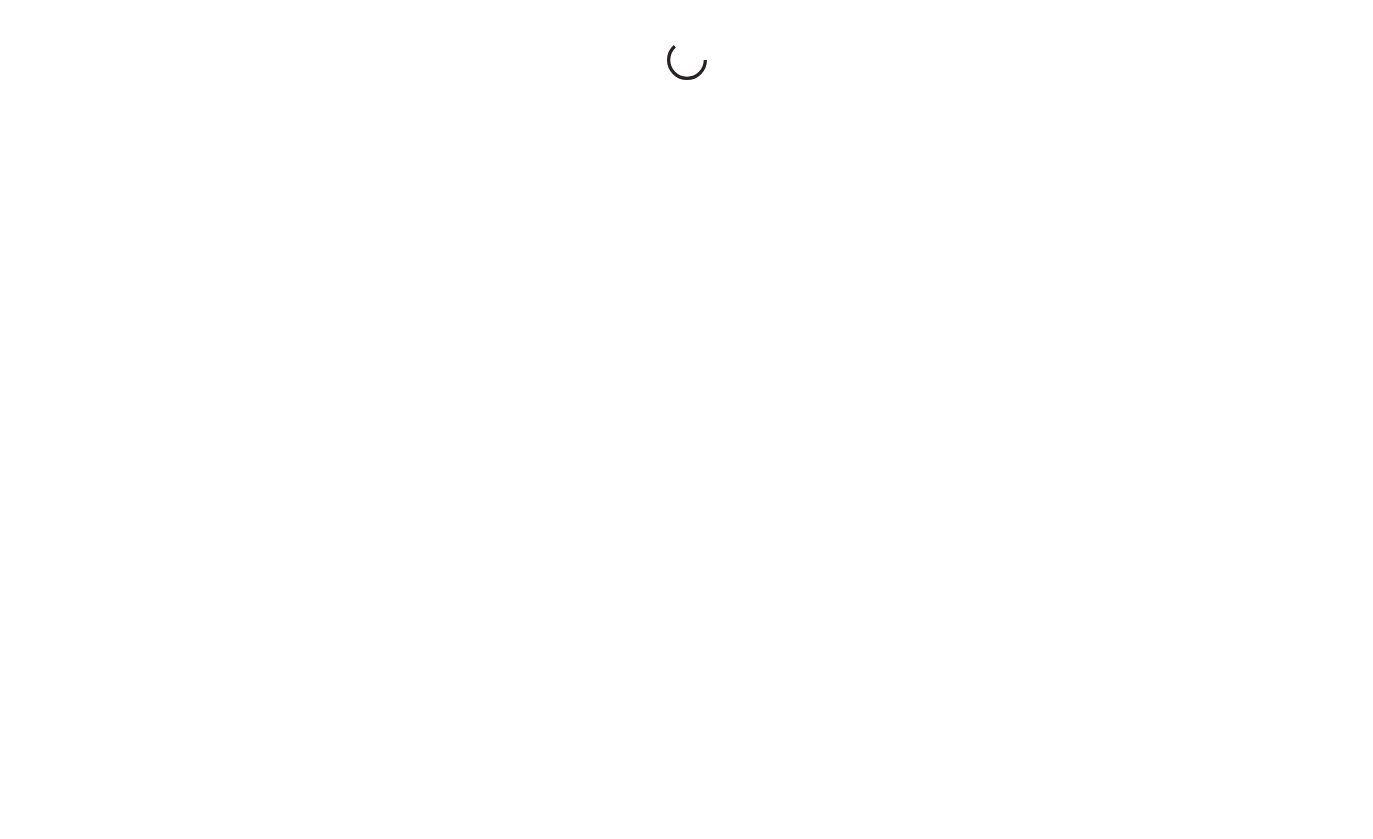 scroll, scrollTop: 0, scrollLeft: 0, axis: both 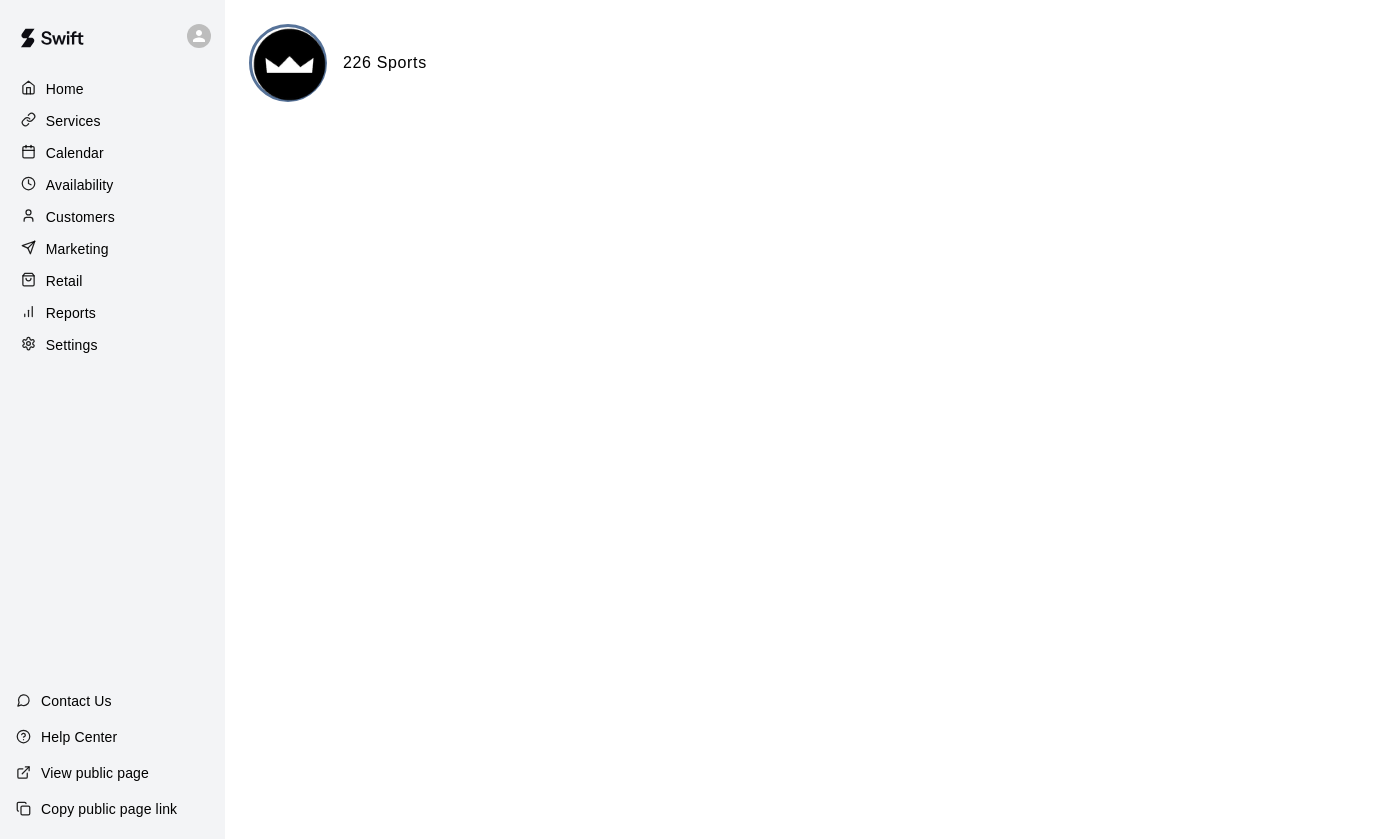 click on "Customers" at bounding box center (112, 217) 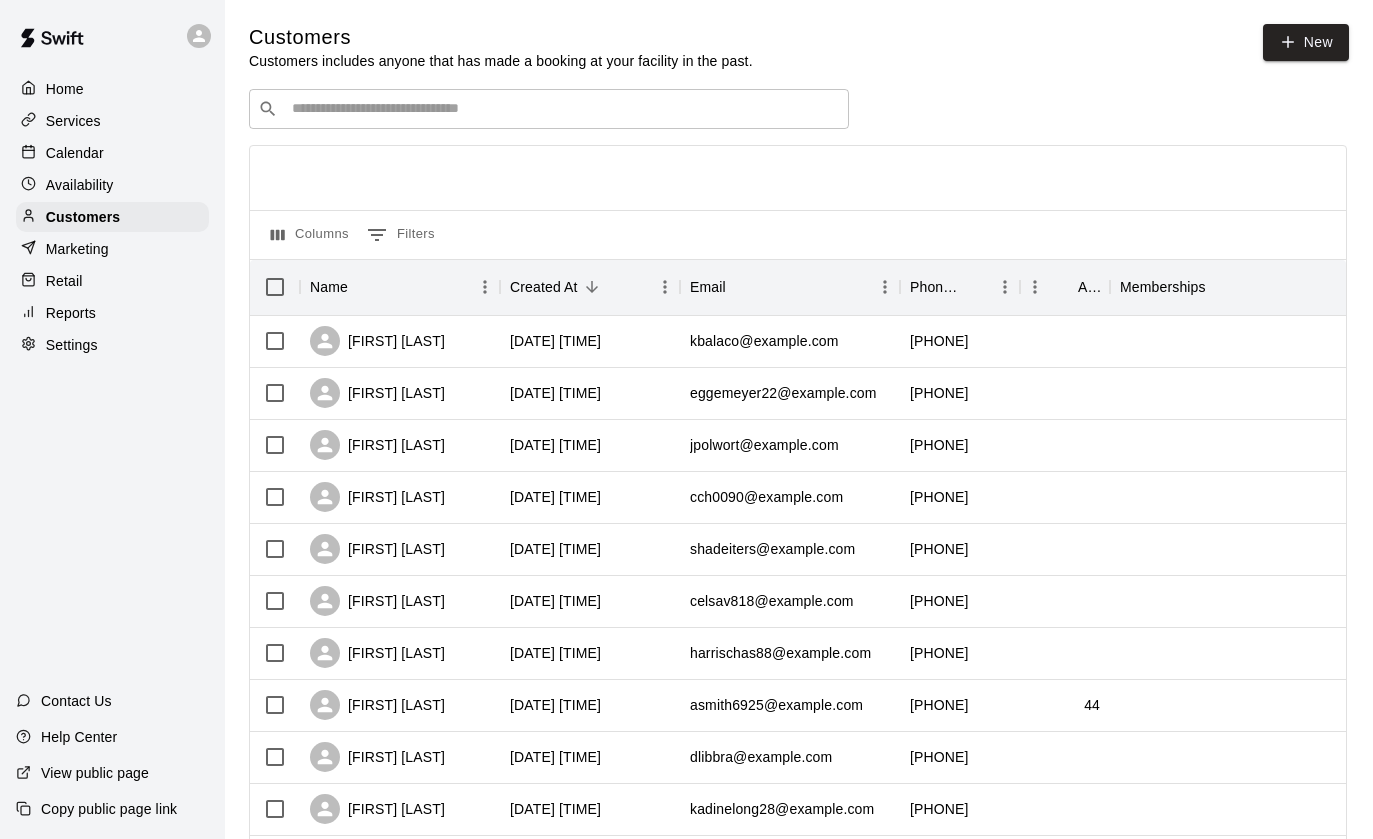 click at bounding box center [563, 109] 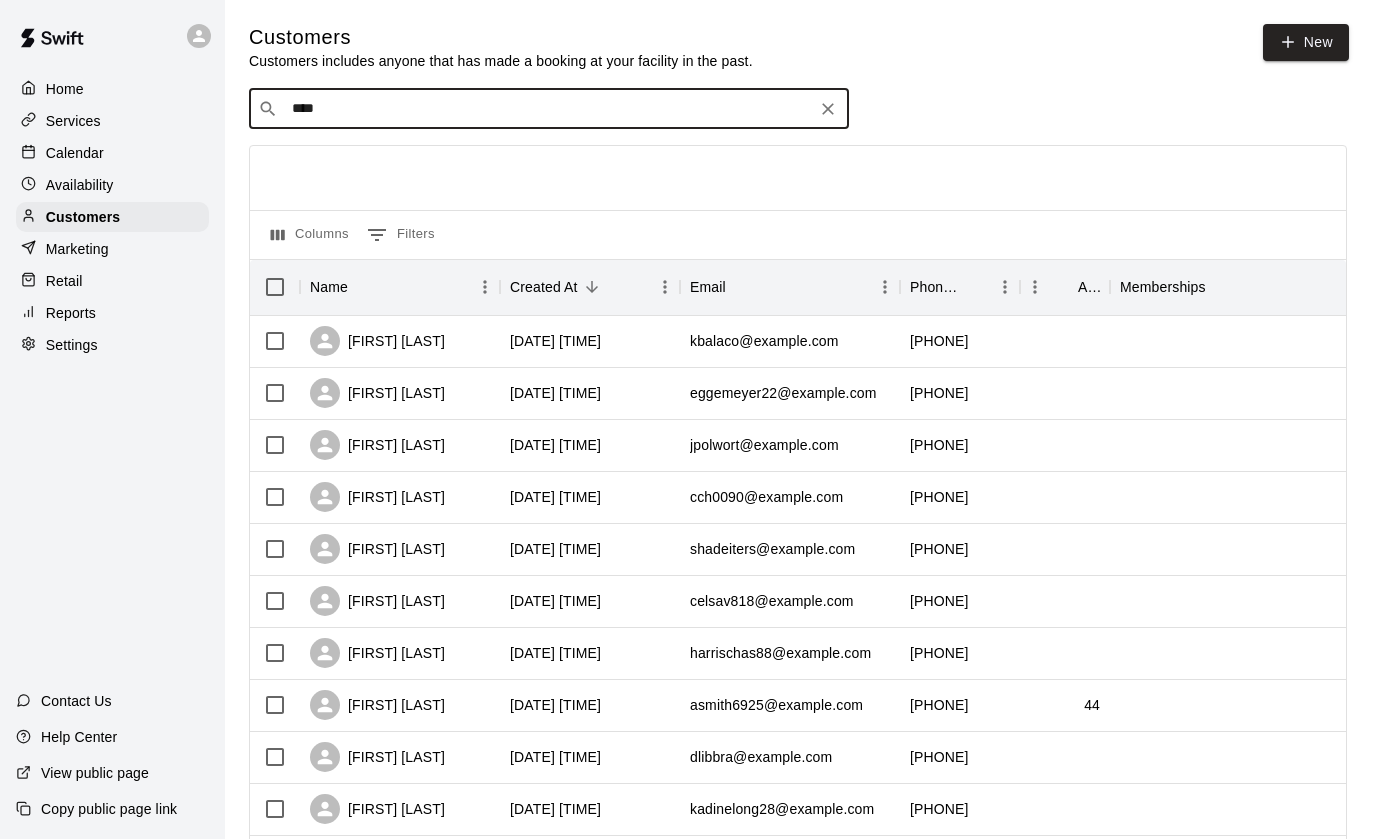 type on "*****" 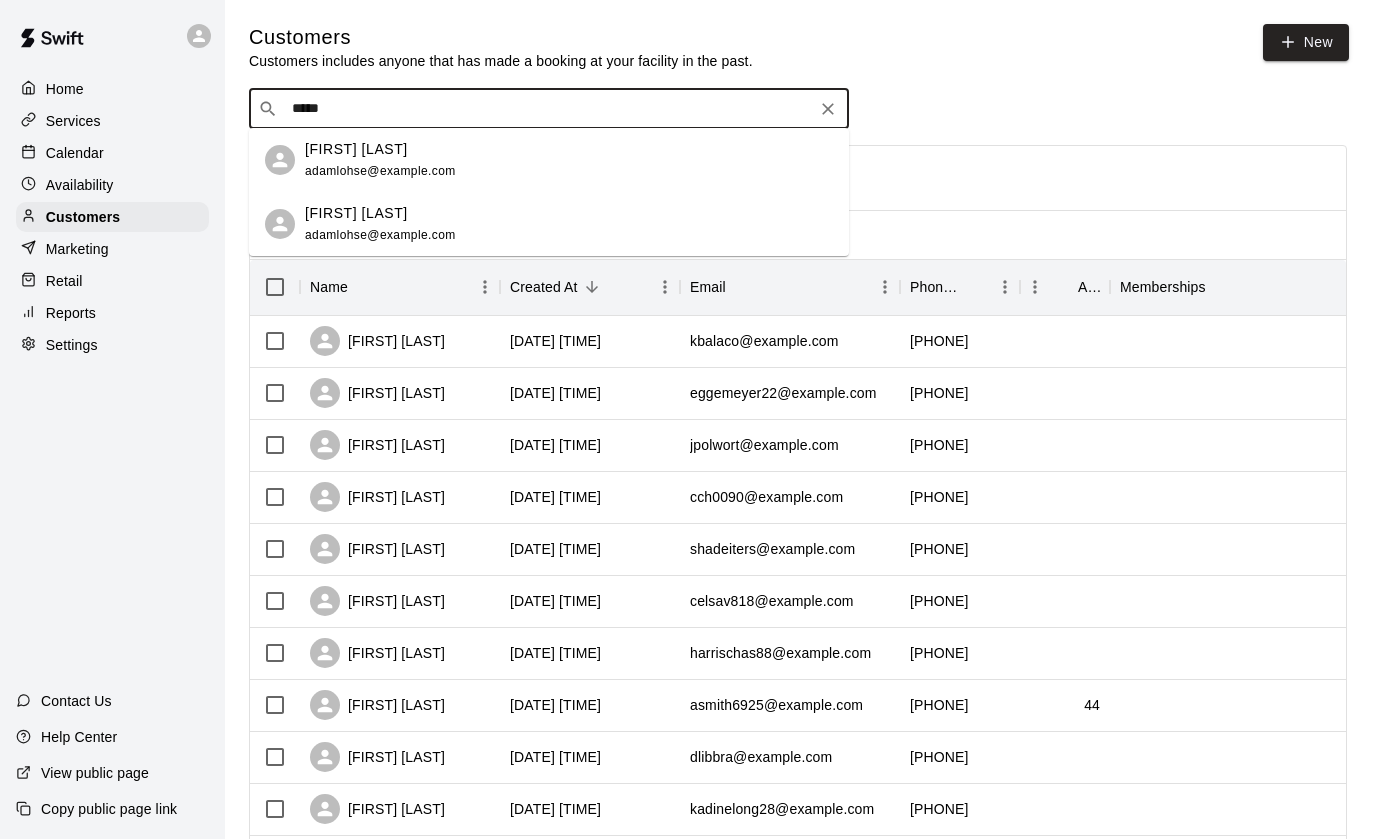 click on "Adam Lohse" at bounding box center (356, 149) 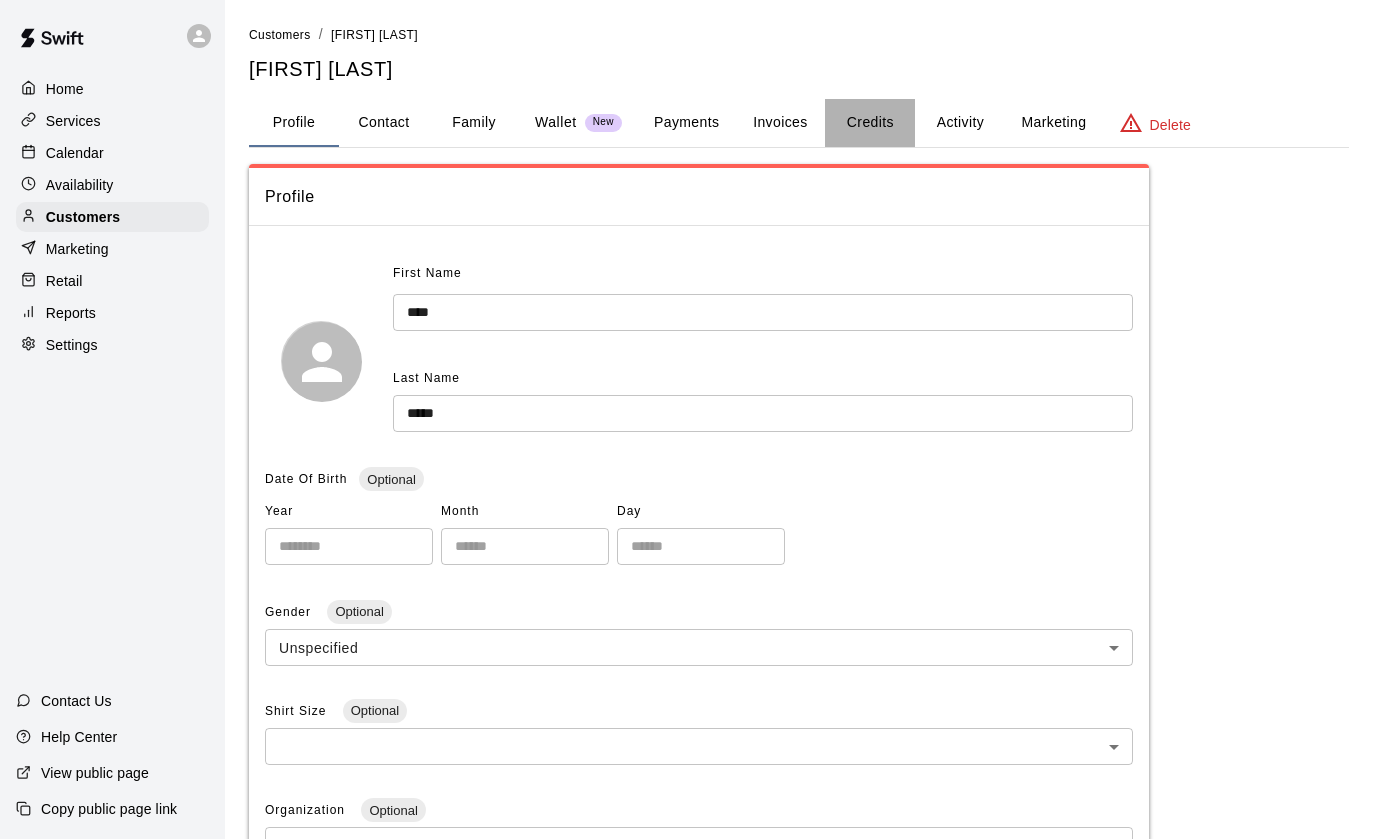 click on "Credits" at bounding box center [870, 123] 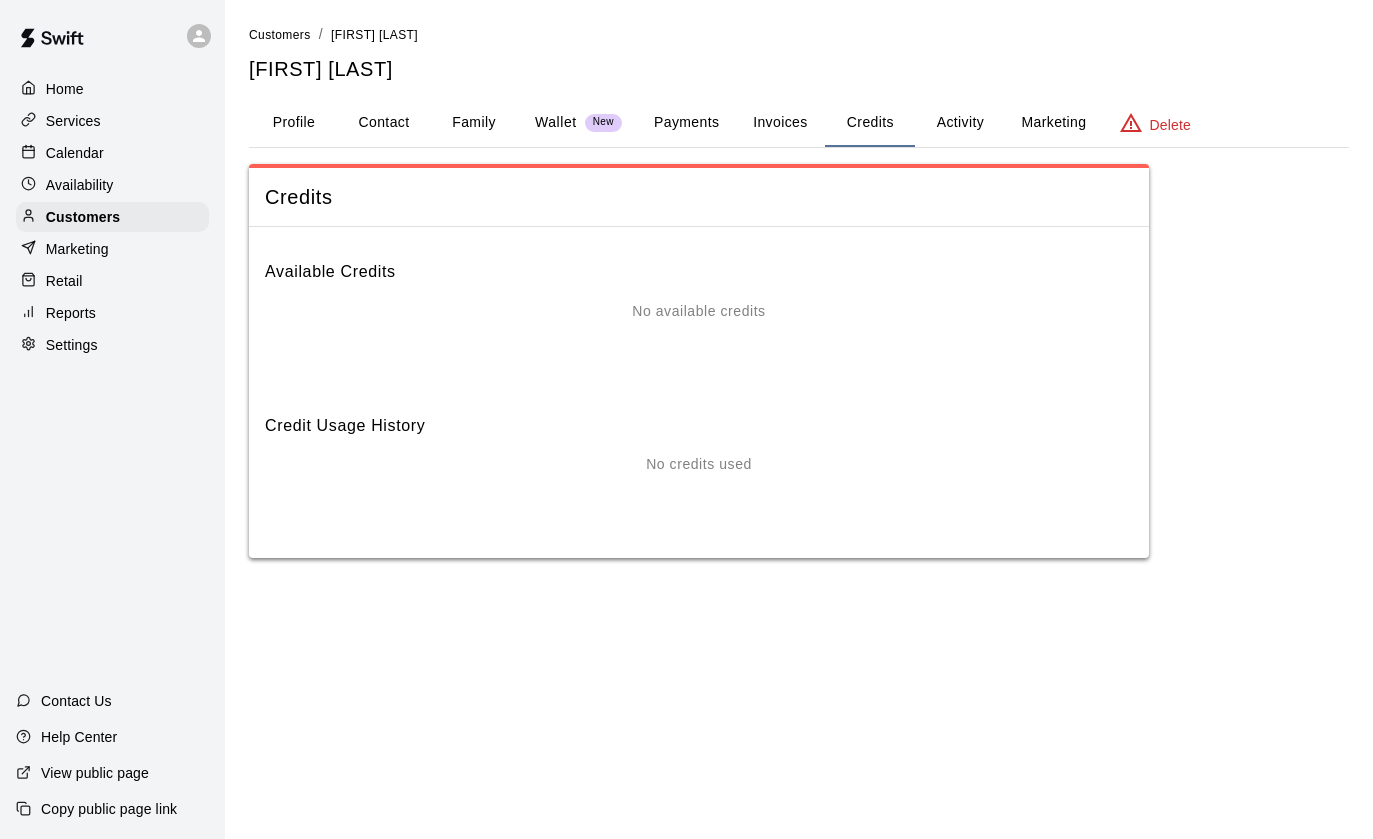 click on "Payments" at bounding box center [686, 123] 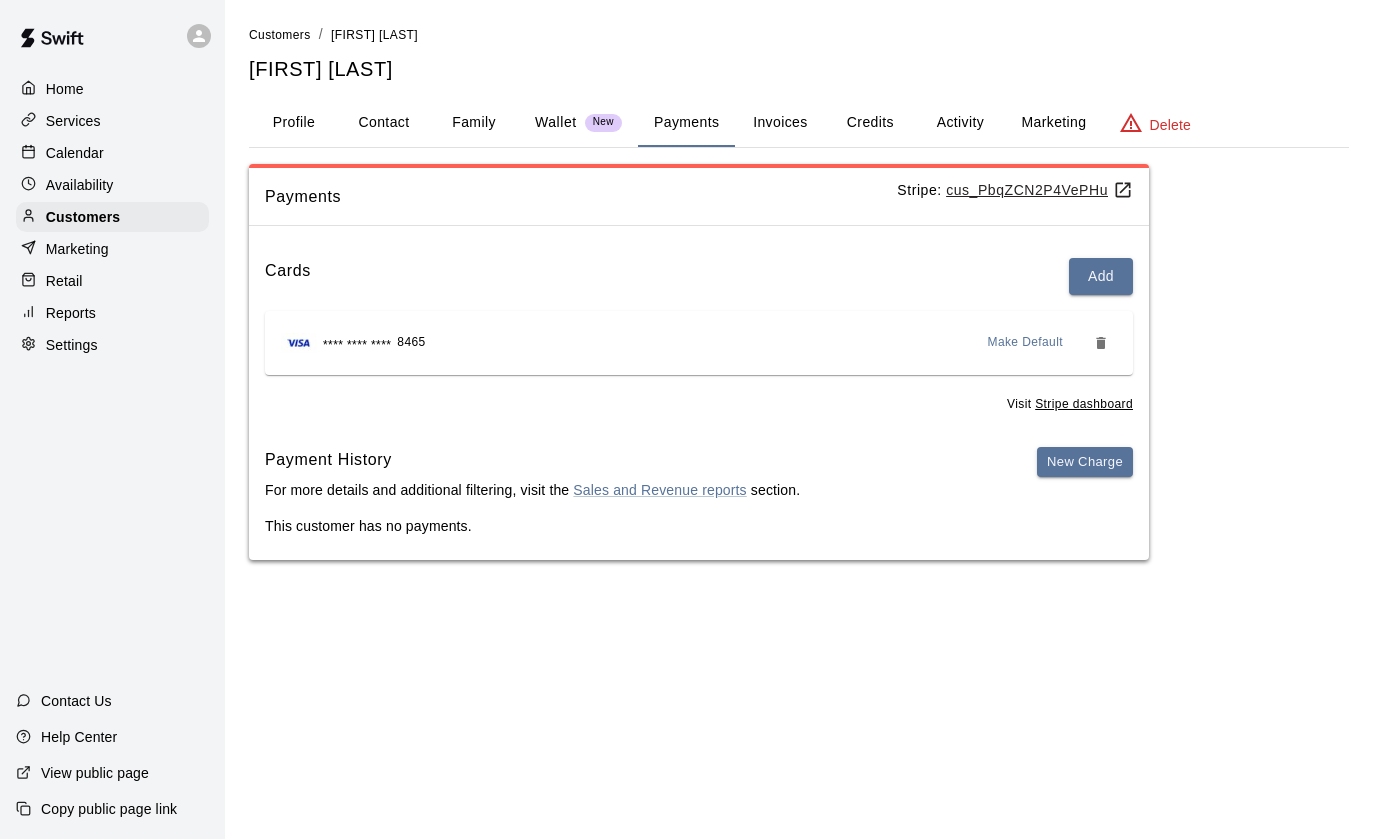 click on "Activity" at bounding box center (960, 123) 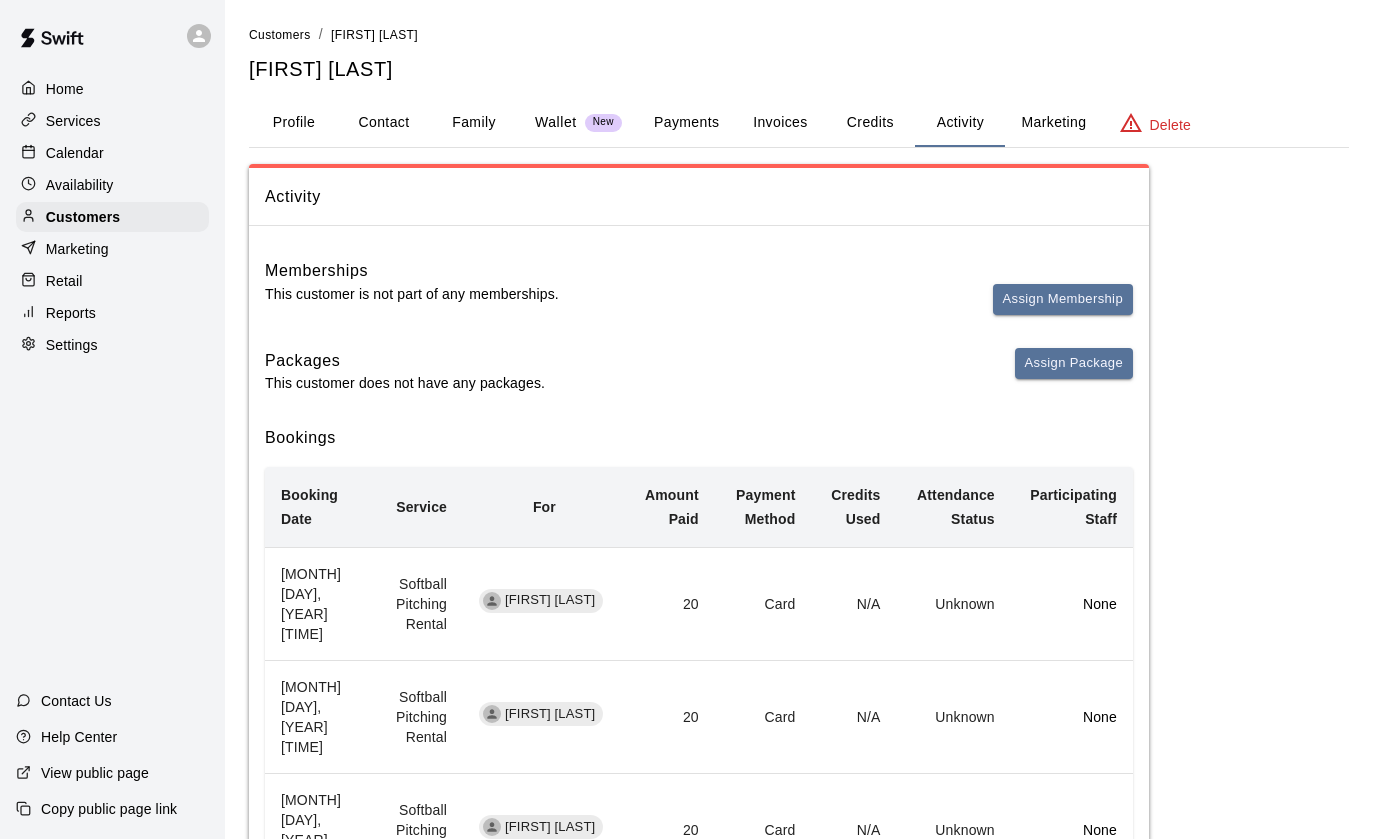 scroll, scrollTop: 0, scrollLeft: 0, axis: both 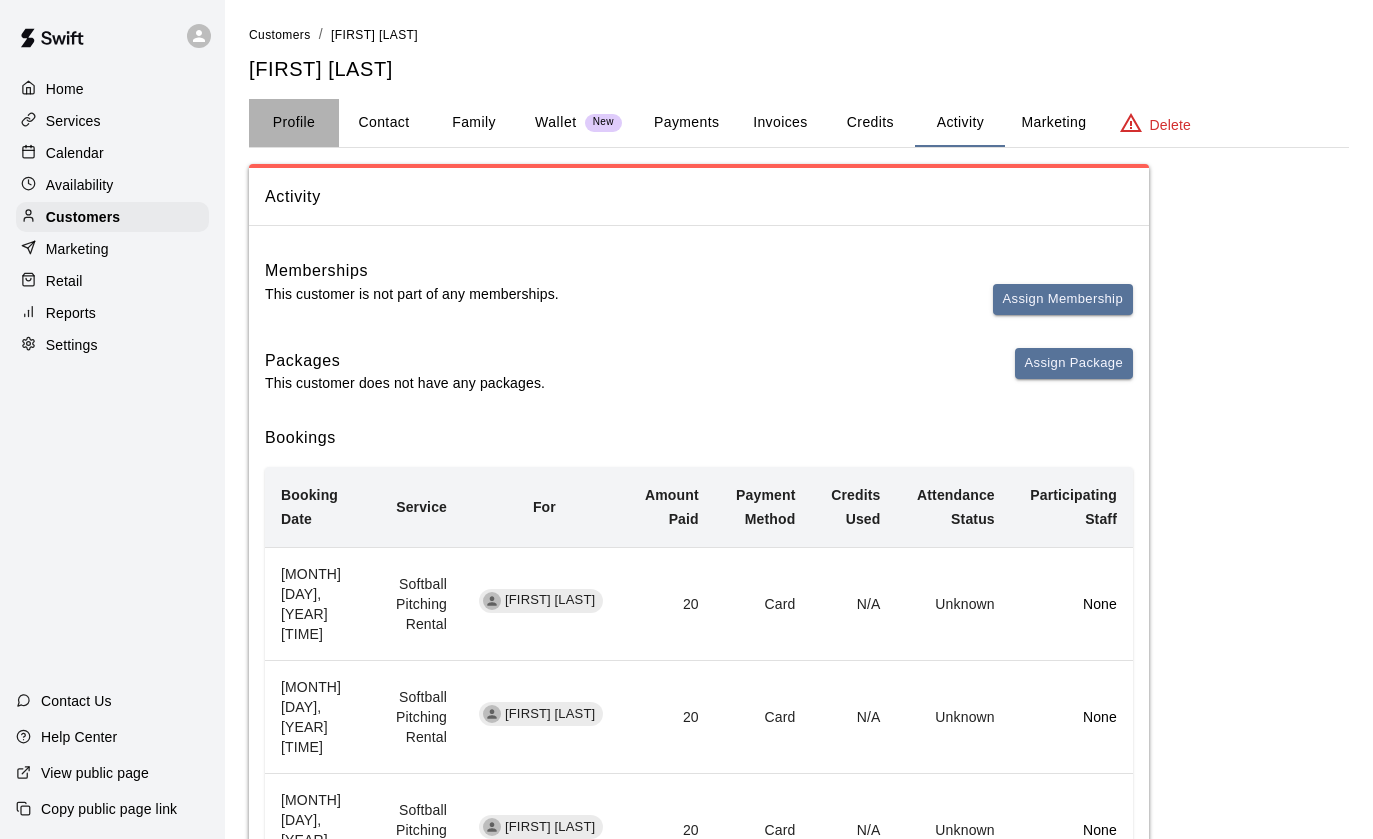 click on "Profile" at bounding box center [294, 123] 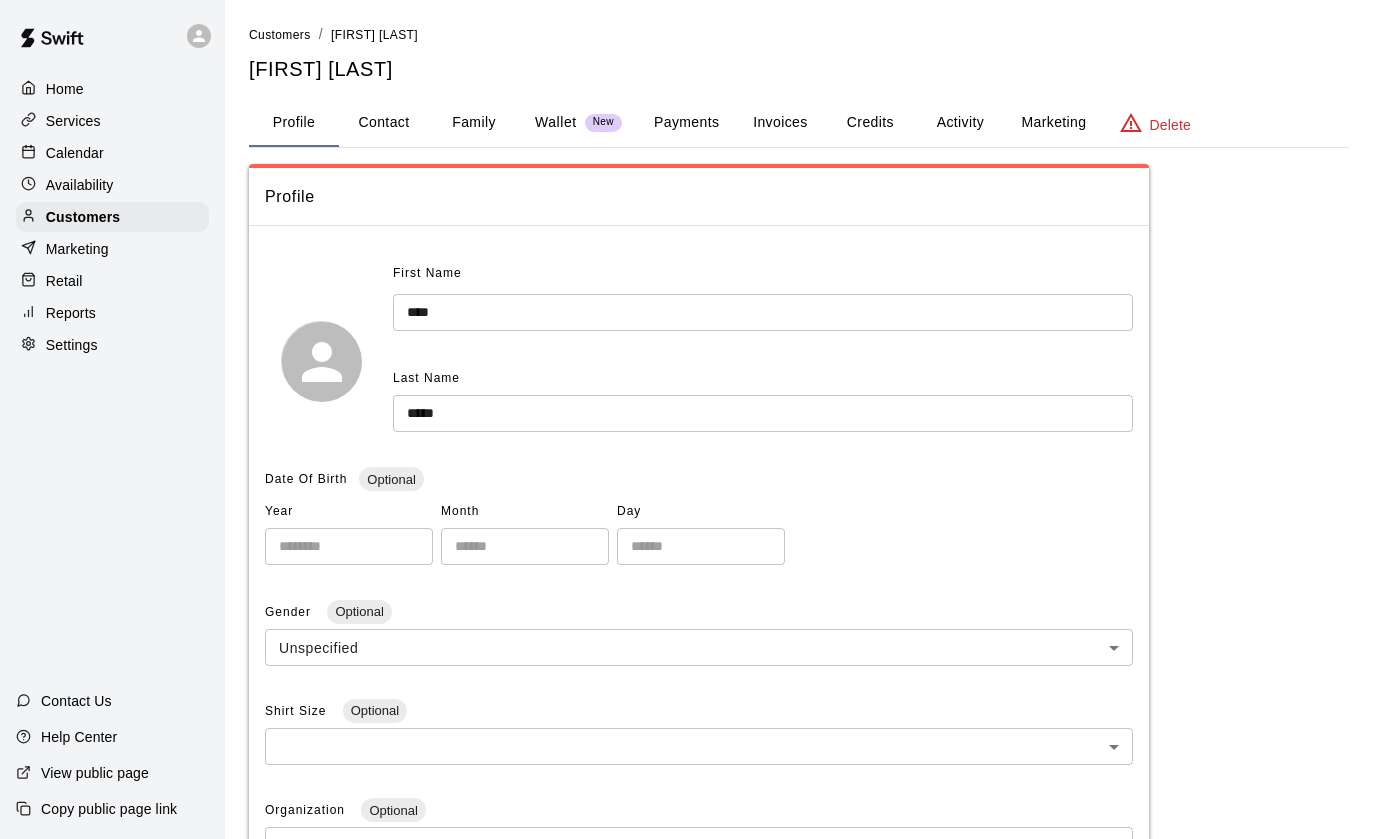 click on "Home" at bounding box center [112, 89] 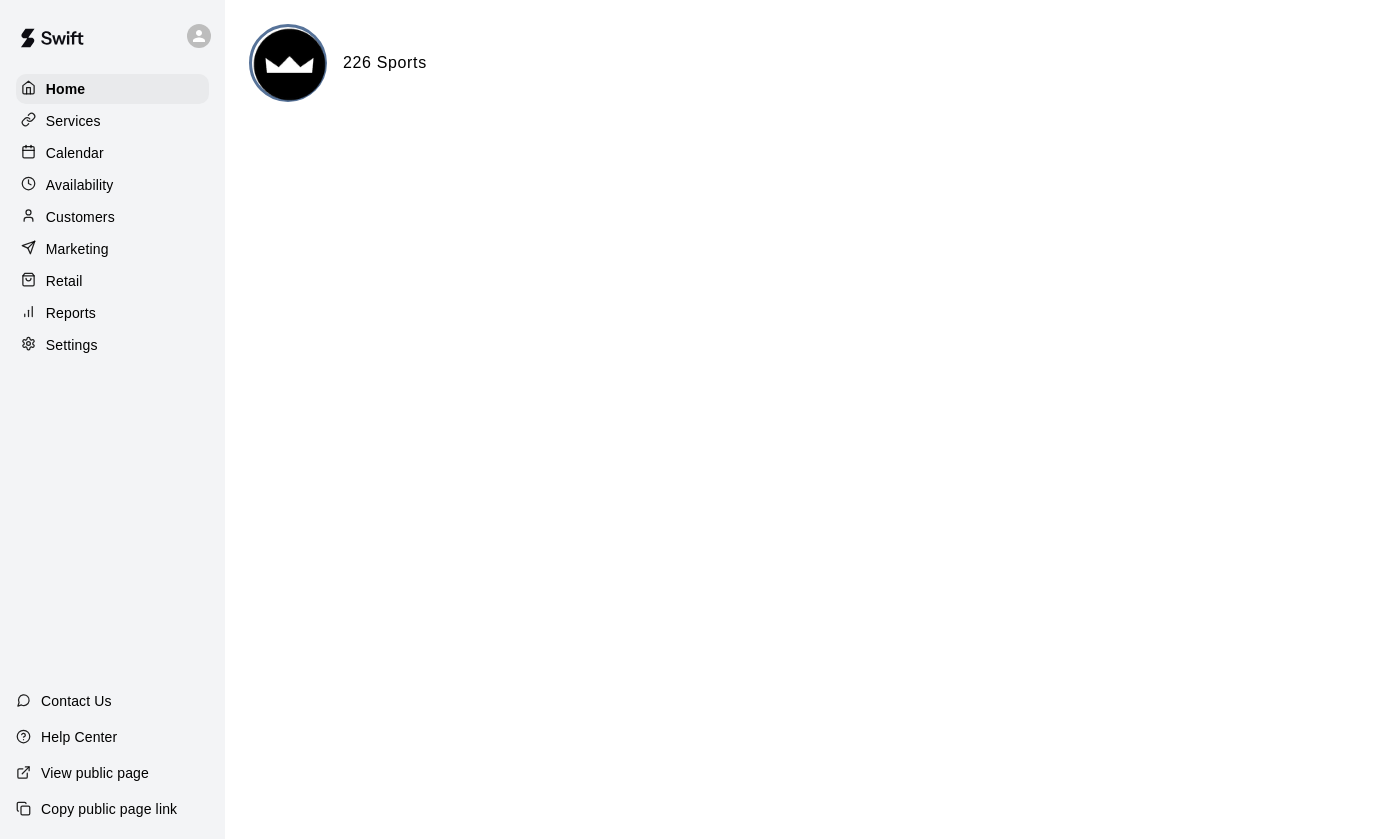click on "Services" at bounding box center [112, 121] 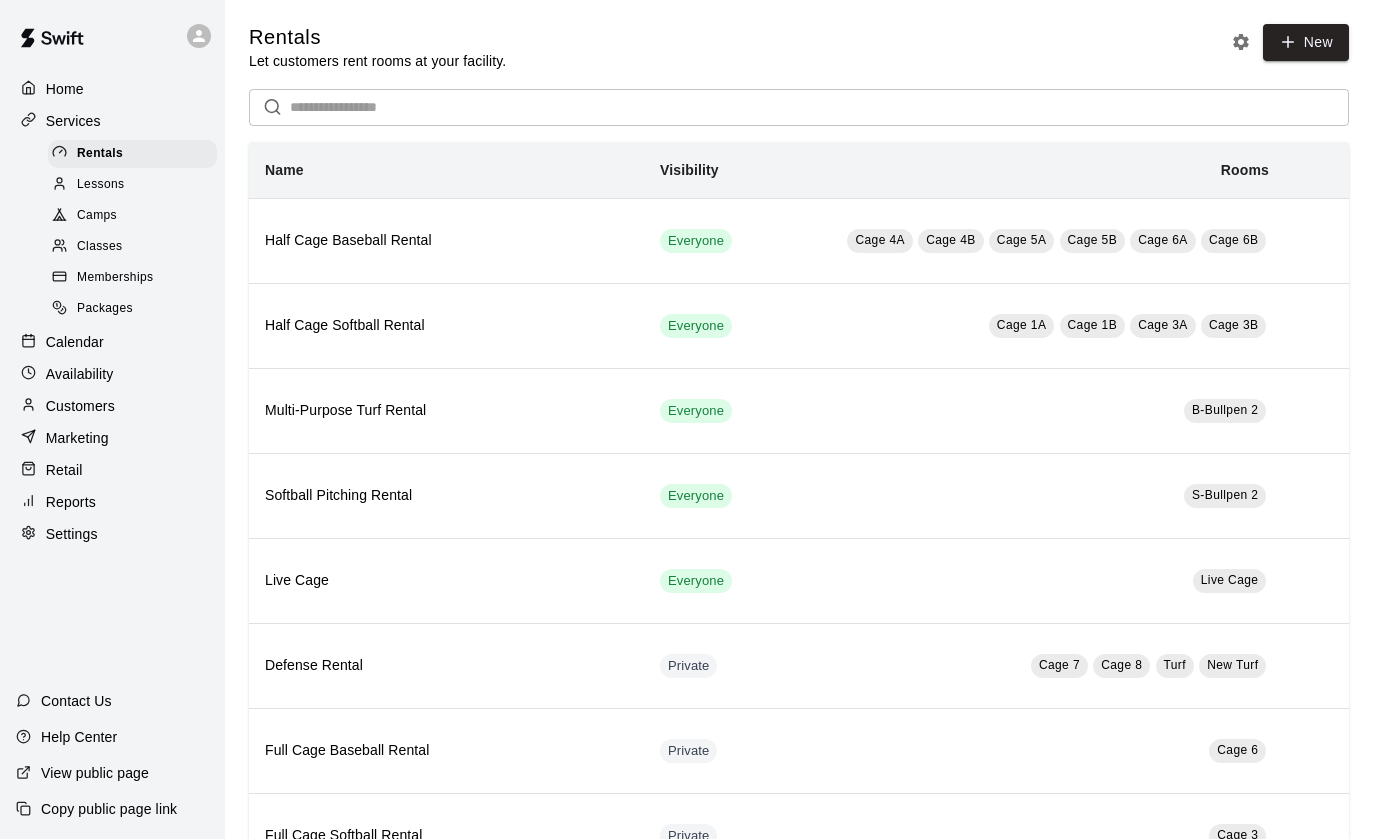 click 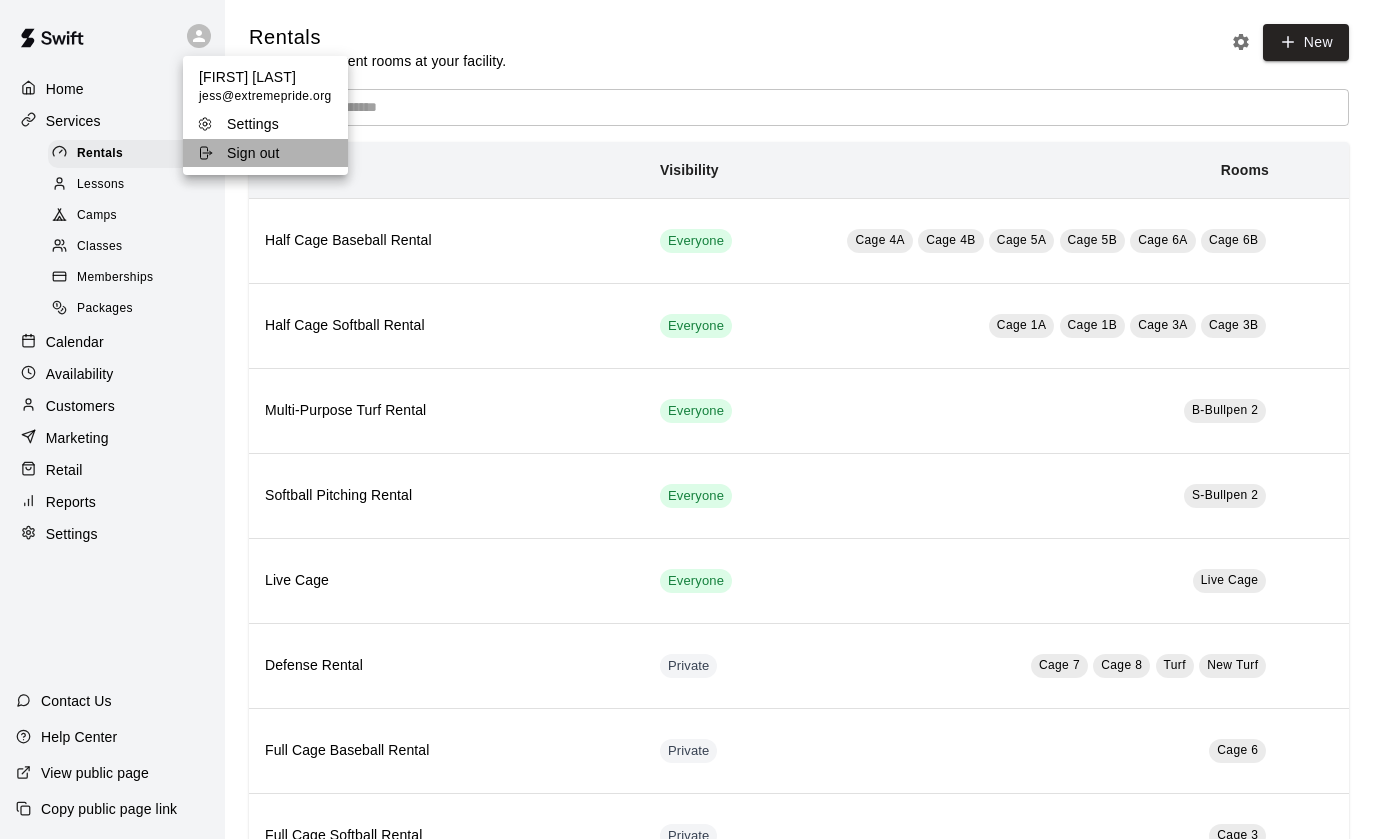 click on "Sign out" at bounding box center [265, 153] 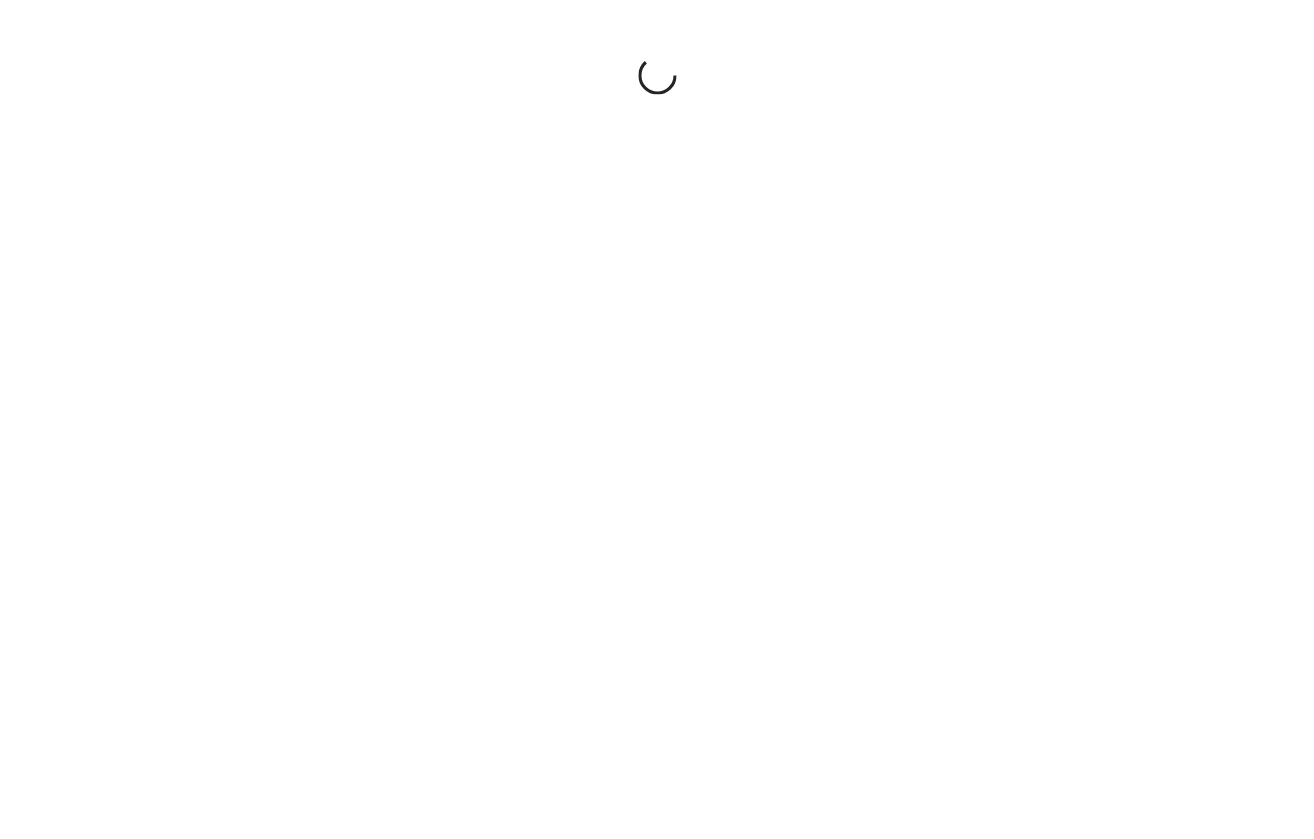 scroll, scrollTop: 0, scrollLeft: 0, axis: both 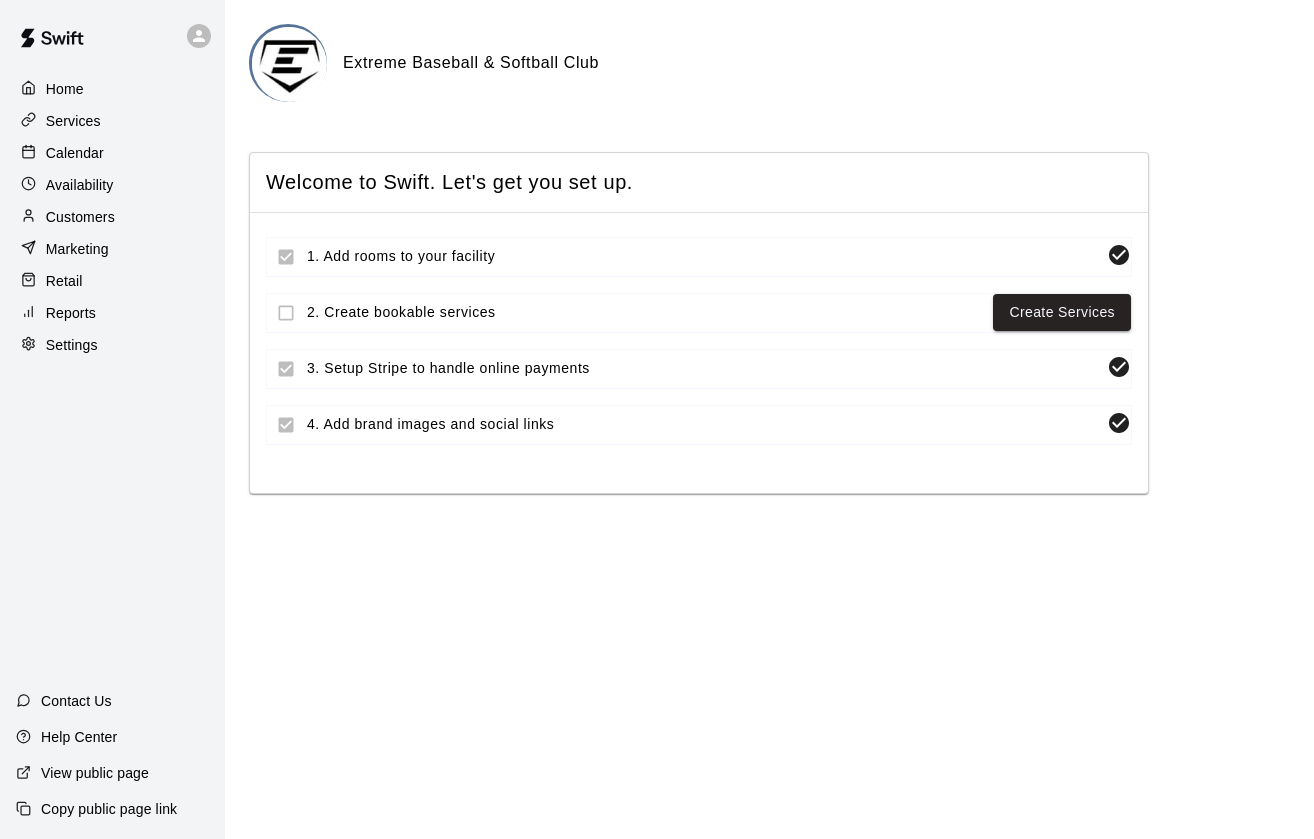 click on "Home" at bounding box center (112, 89) 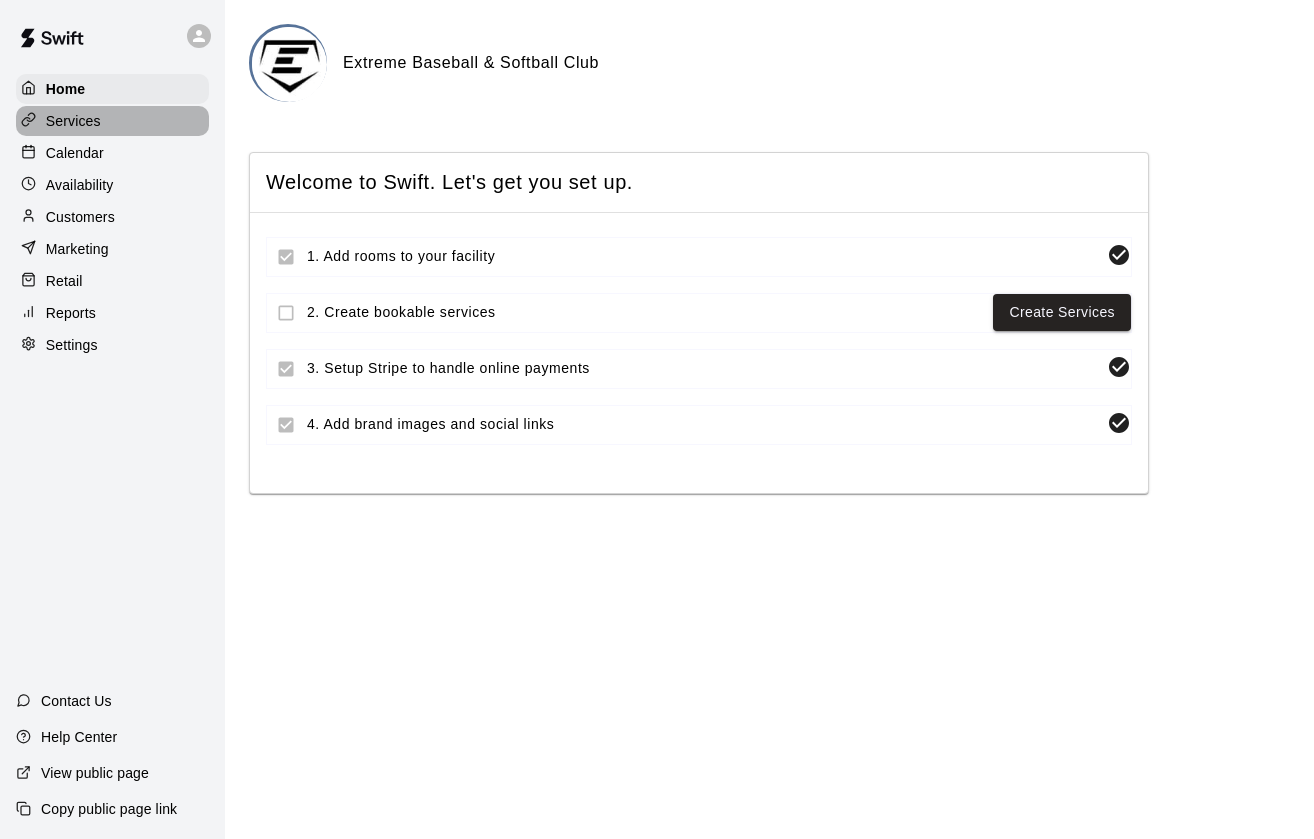 click on "Services" at bounding box center (73, 121) 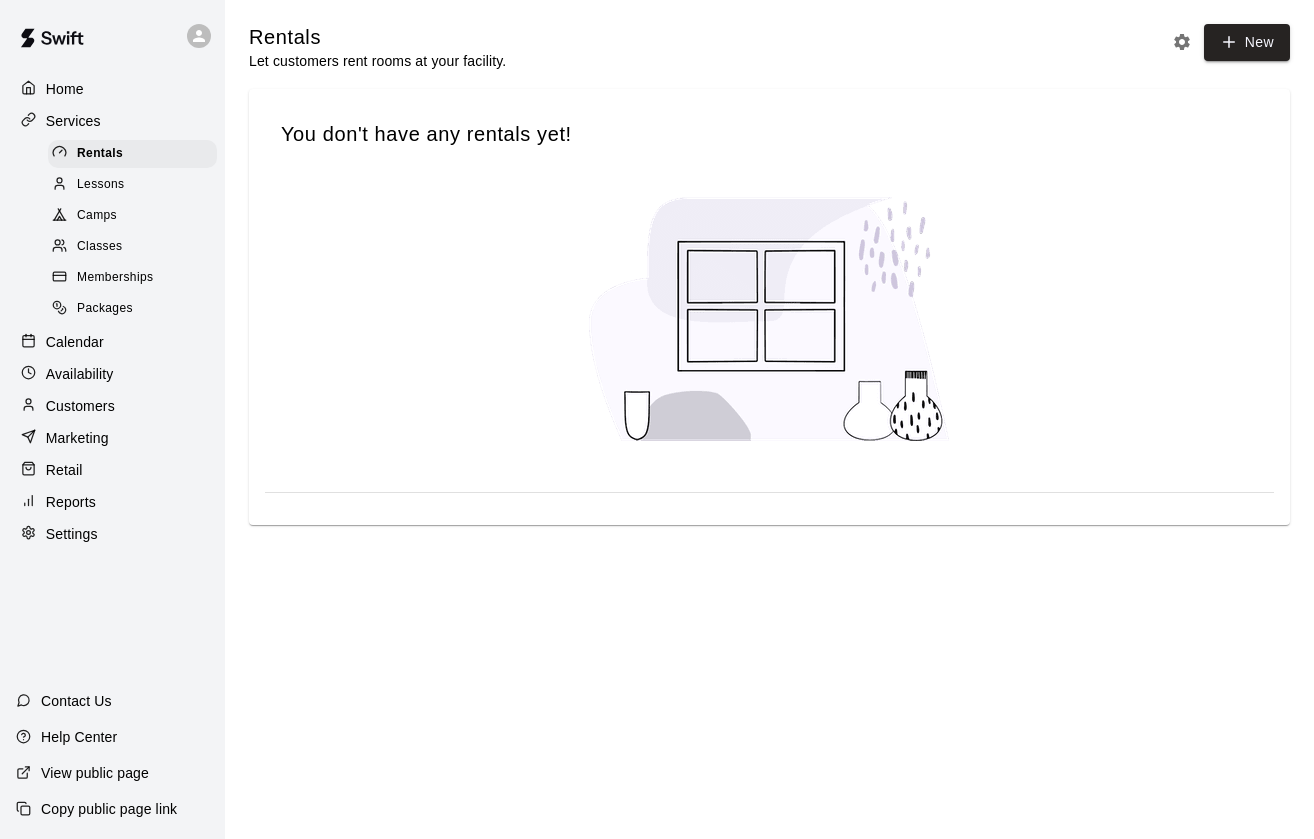 click on "Memberships" at bounding box center (115, 278) 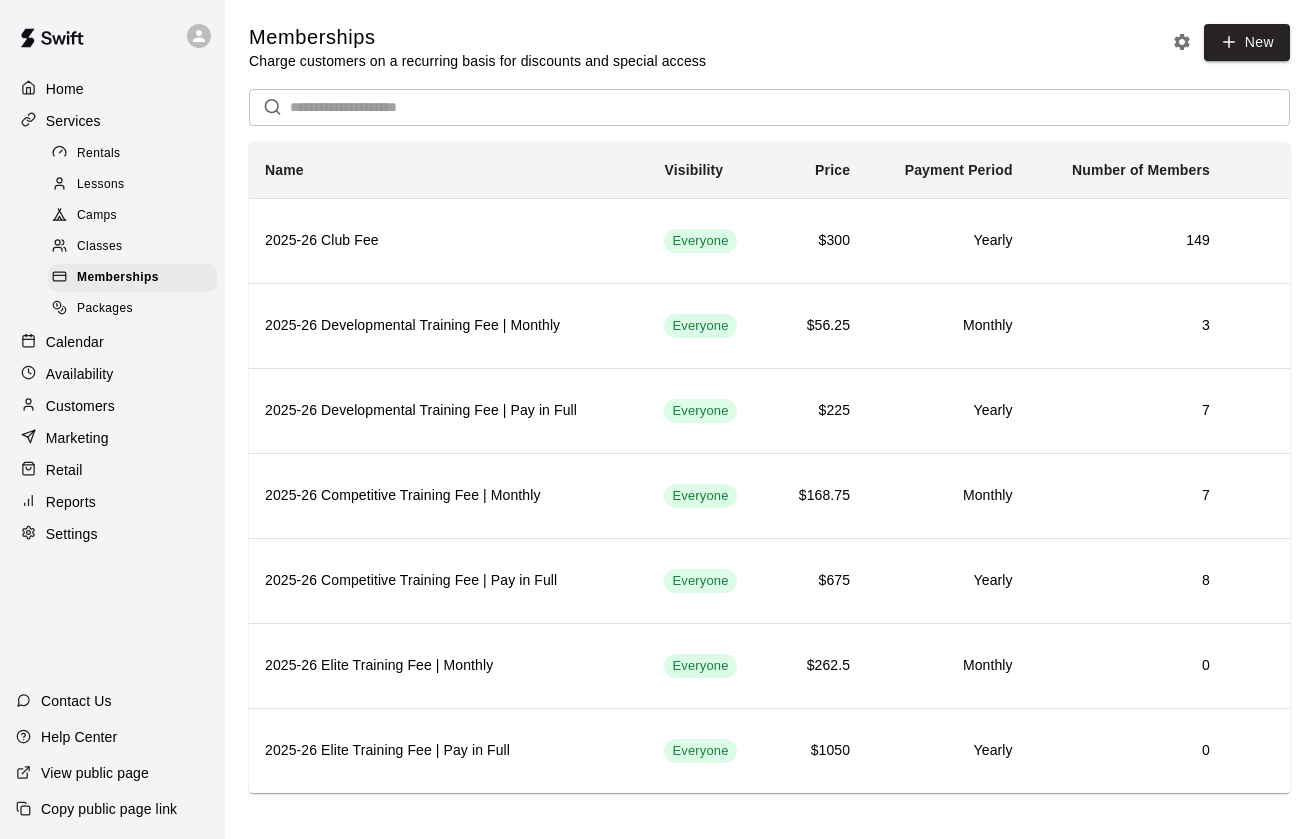 click on "Home" at bounding box center [112, 89] 